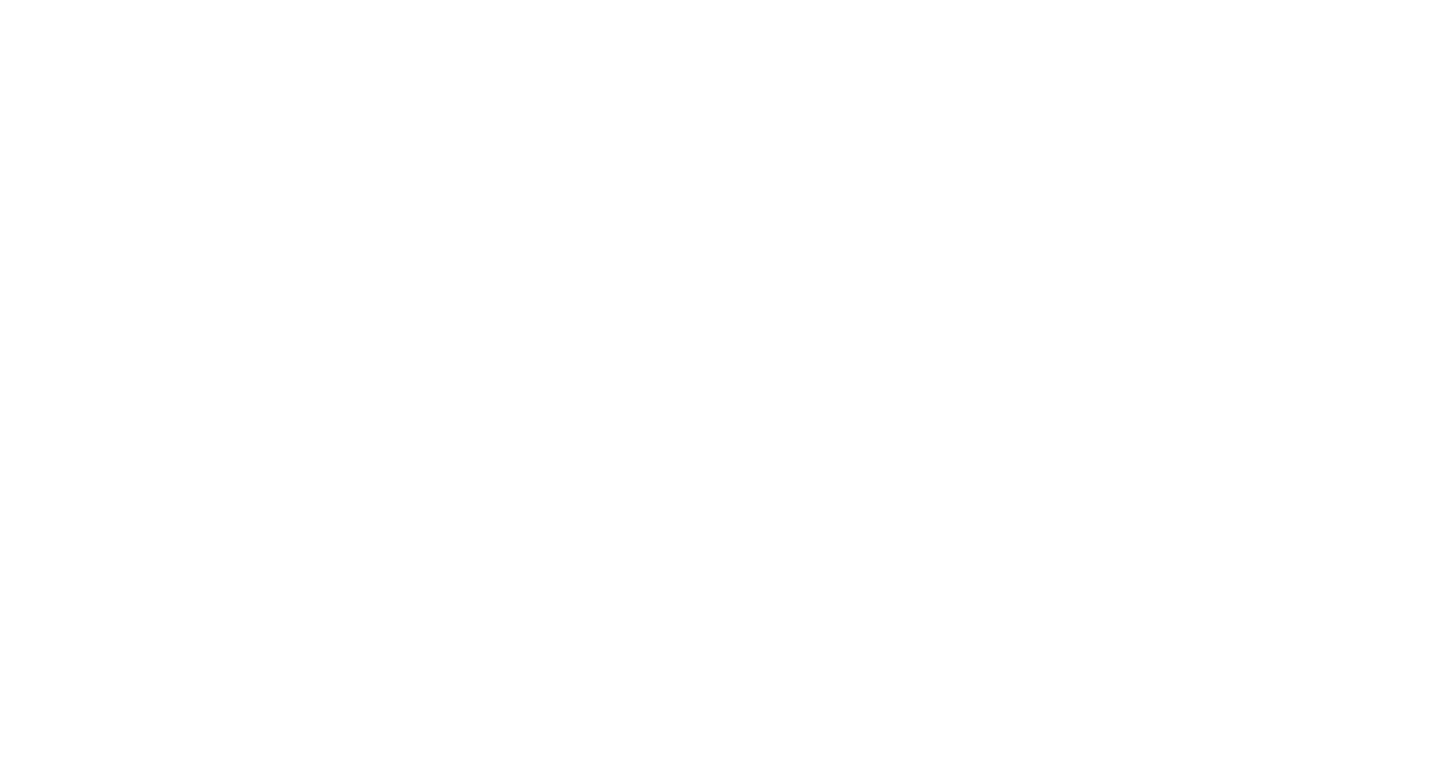 scroll, scrollTop: 0, scrollLeft: 0, axis: both 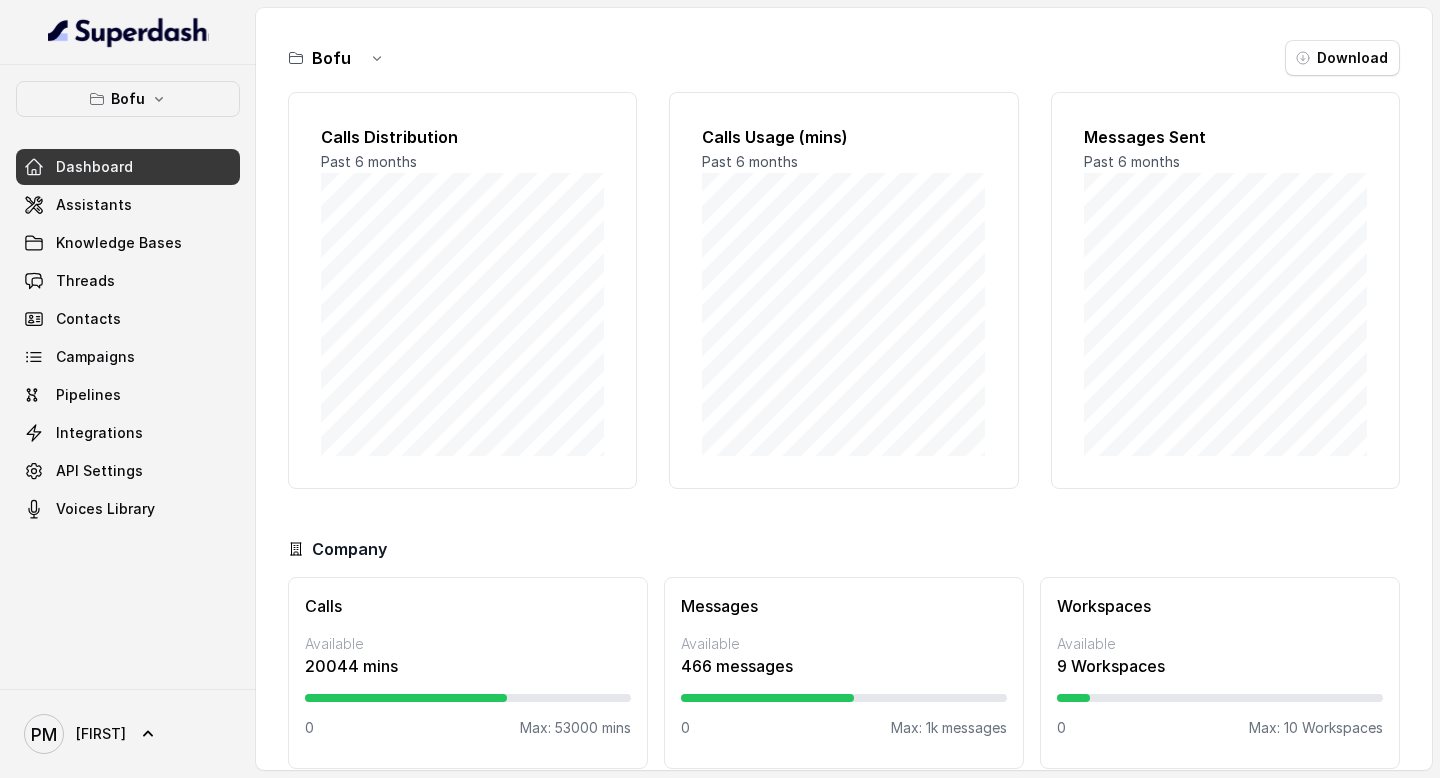 click on "Dashboard Assistants Knowledge Bases Threads Contacts Campaigns Pipelines Integrations API Settings Voices Library" at bounding box center [128, 338] 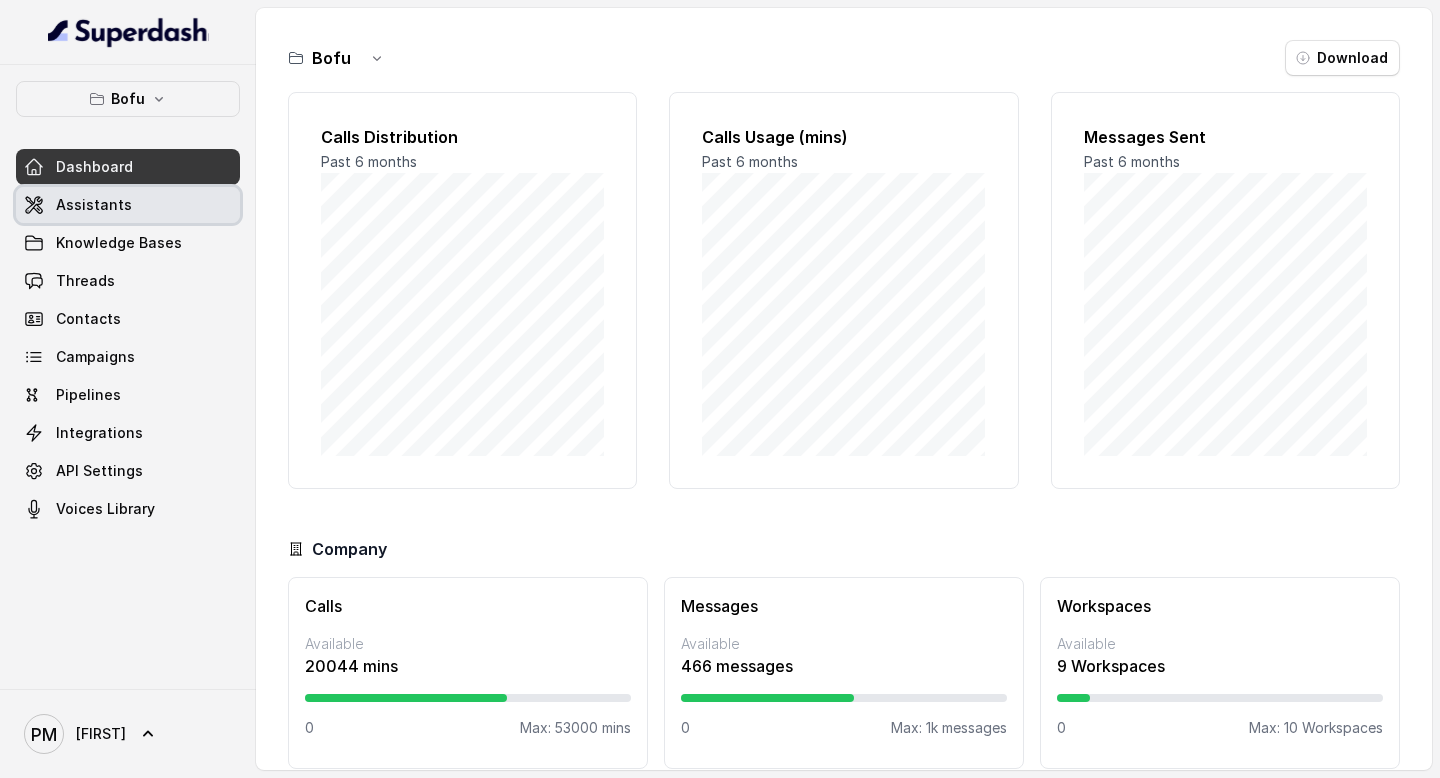 click on "Assistants" at bounding box center [128, 205] 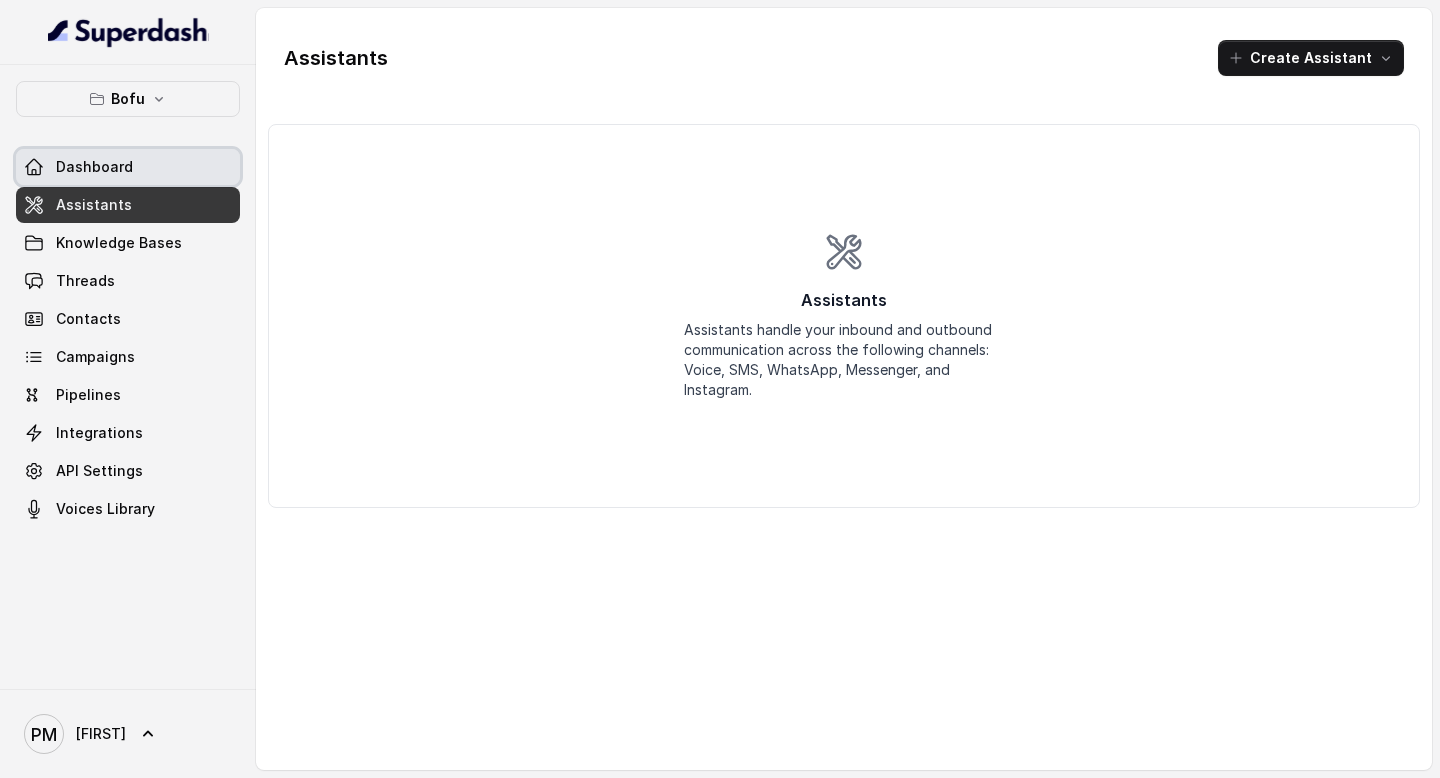 click on "Dashboard" at bounding box center [128, 167] 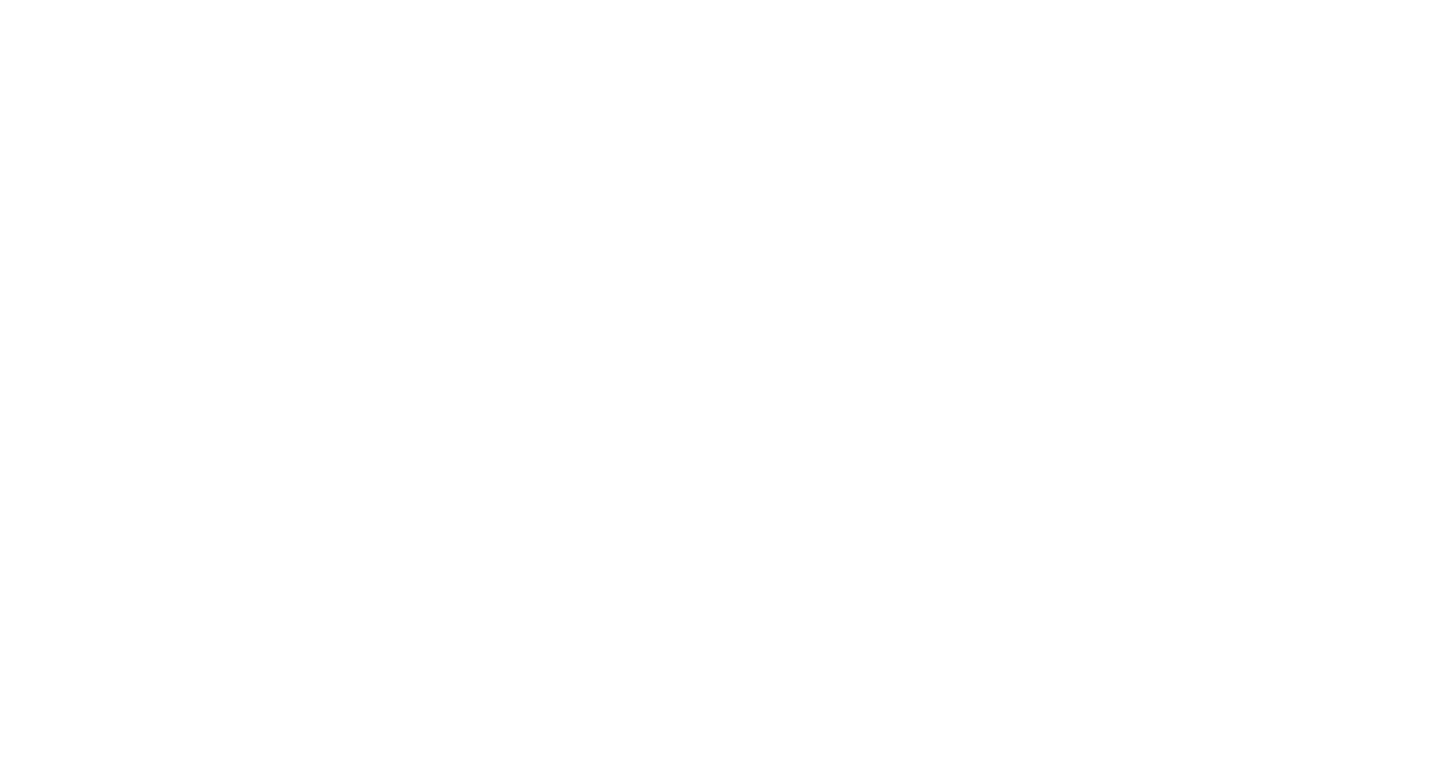 scroll, scrollTop: 0, scrollLeft: 0, axis: both 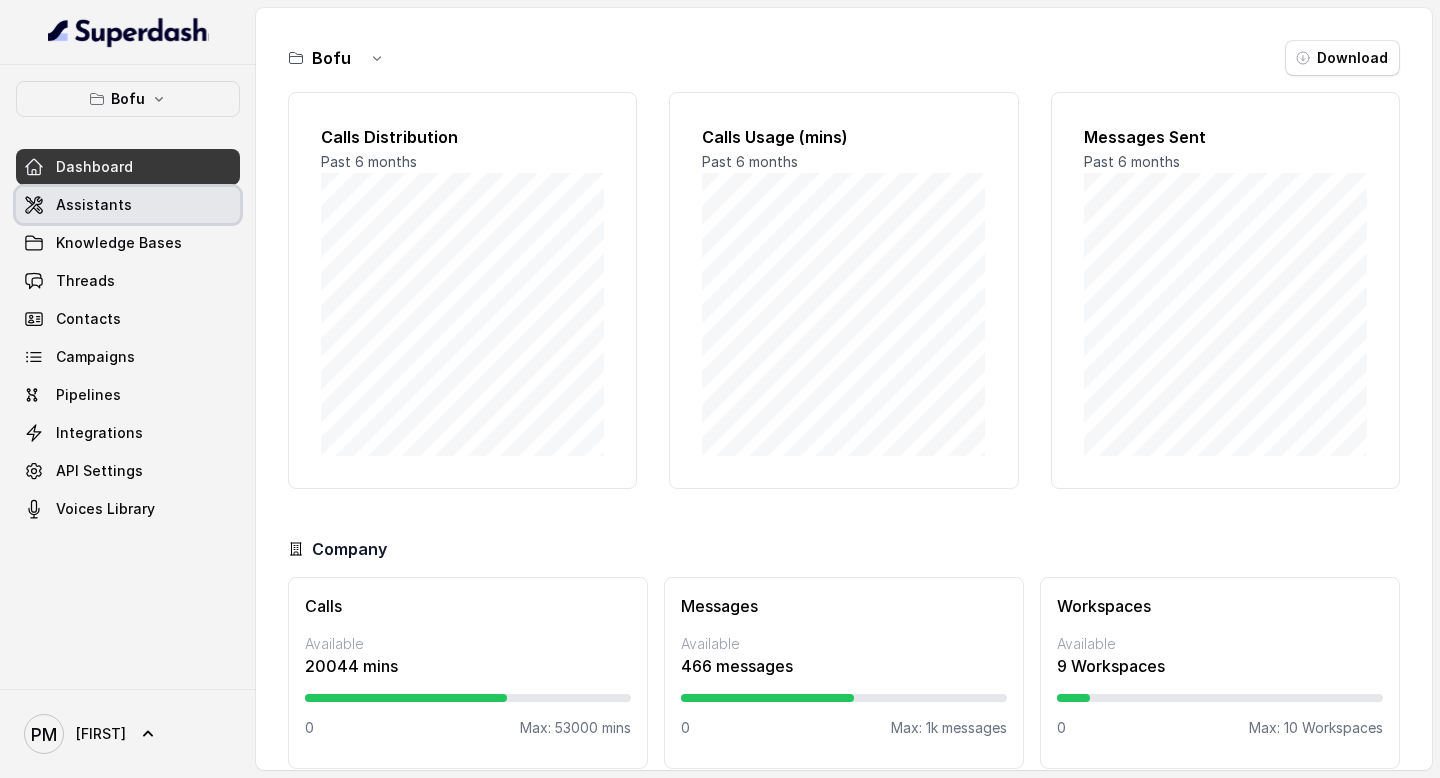 click on "Assistants" at bounding box center [94, 205] 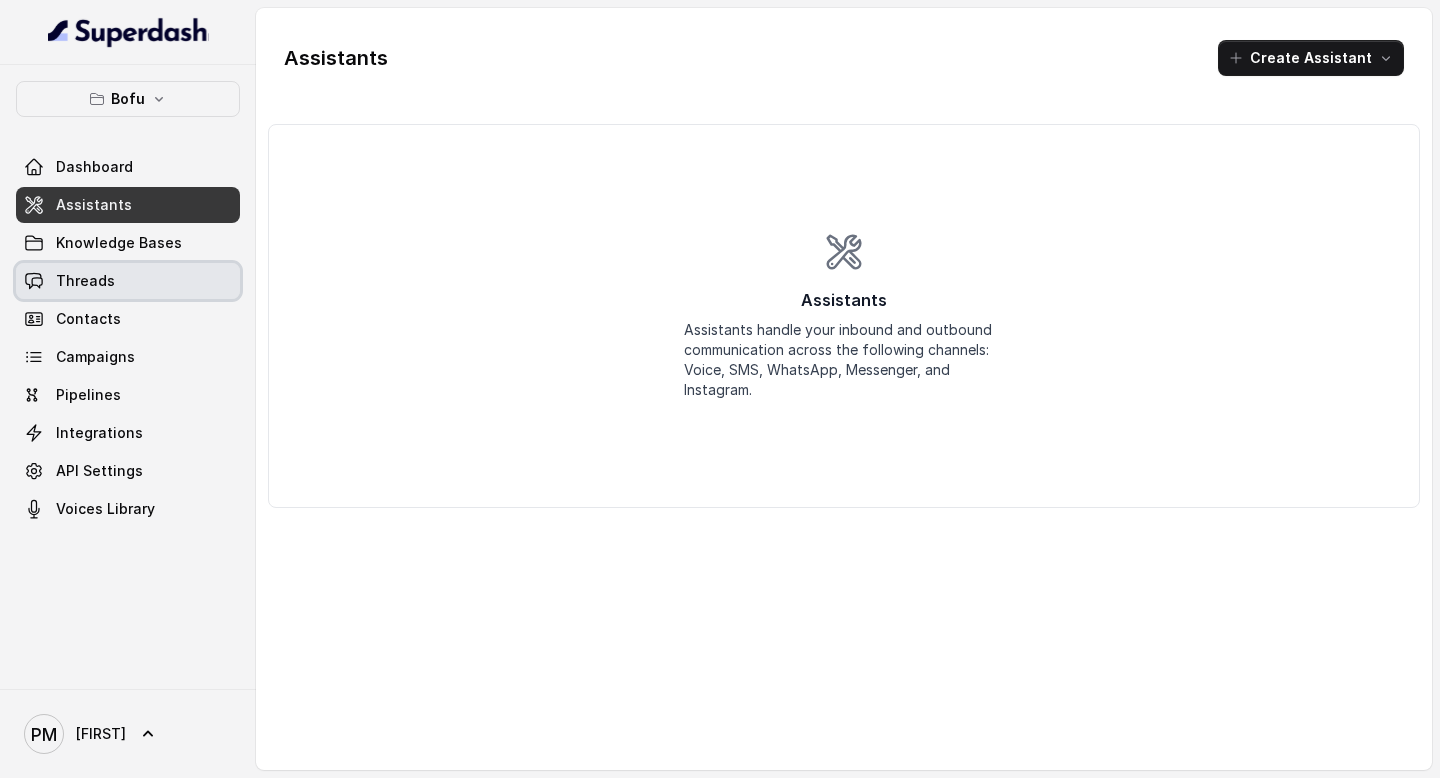 click on "Threads" at bounding box center (128, 281) 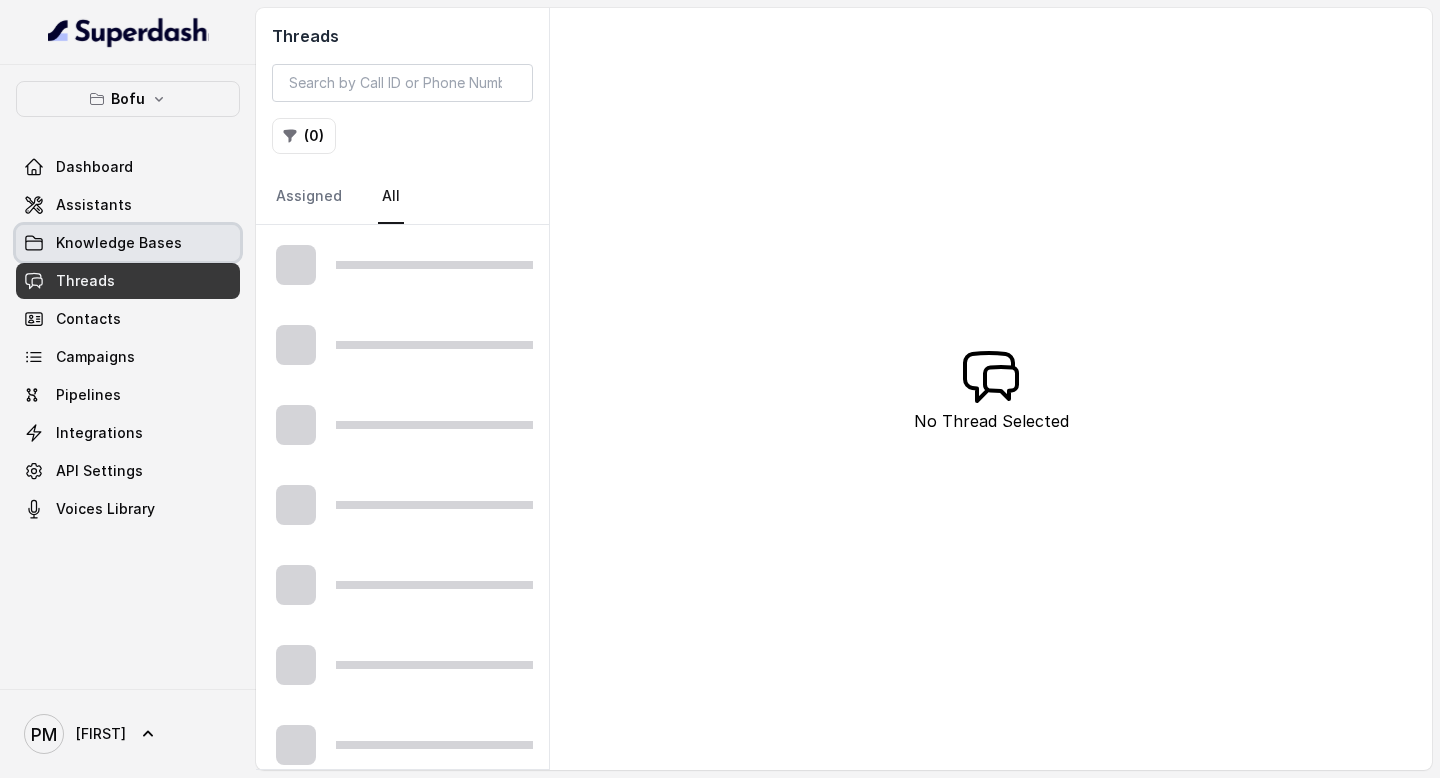 click on "Knowledge Bases" at bounding box center (128, 243) 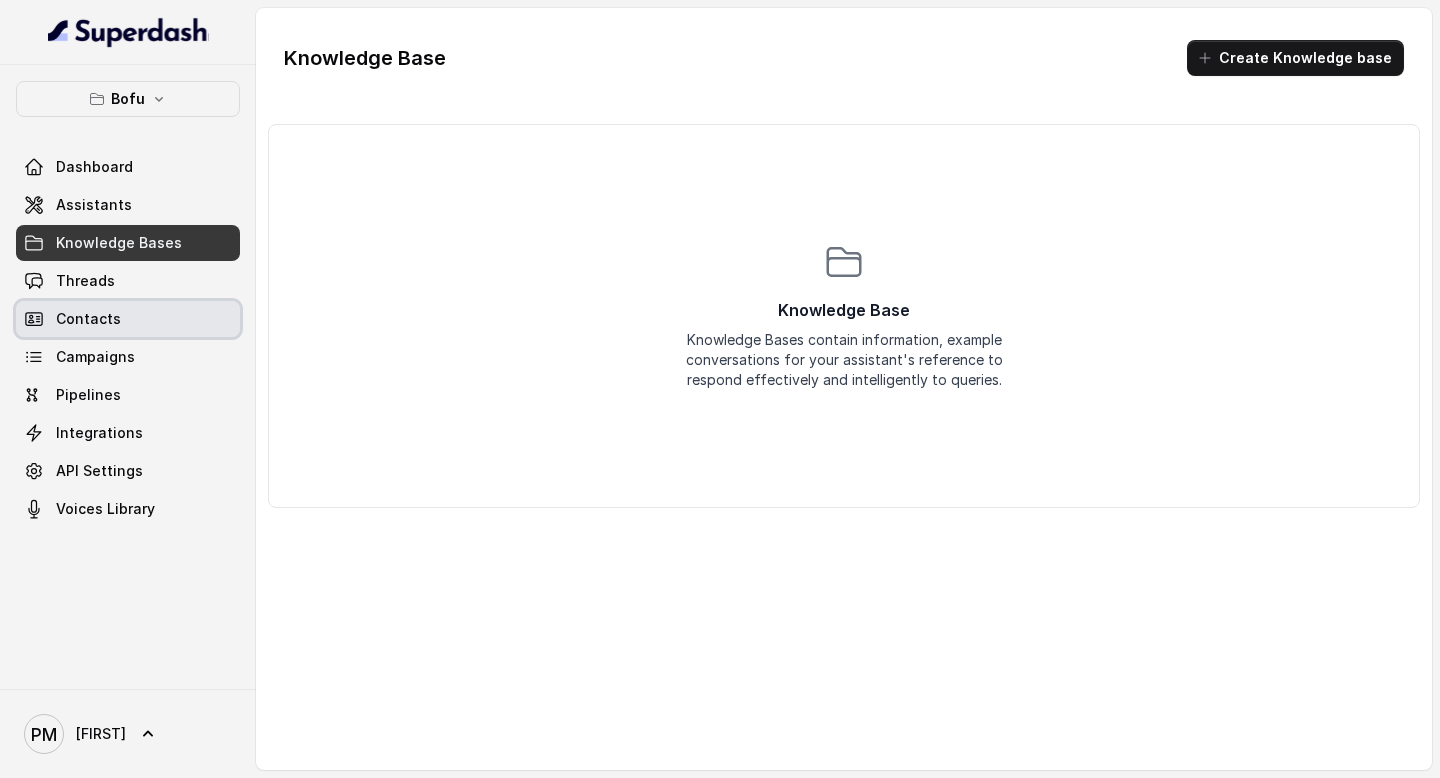 click on "Contacts" at bounding box center [128, 319] 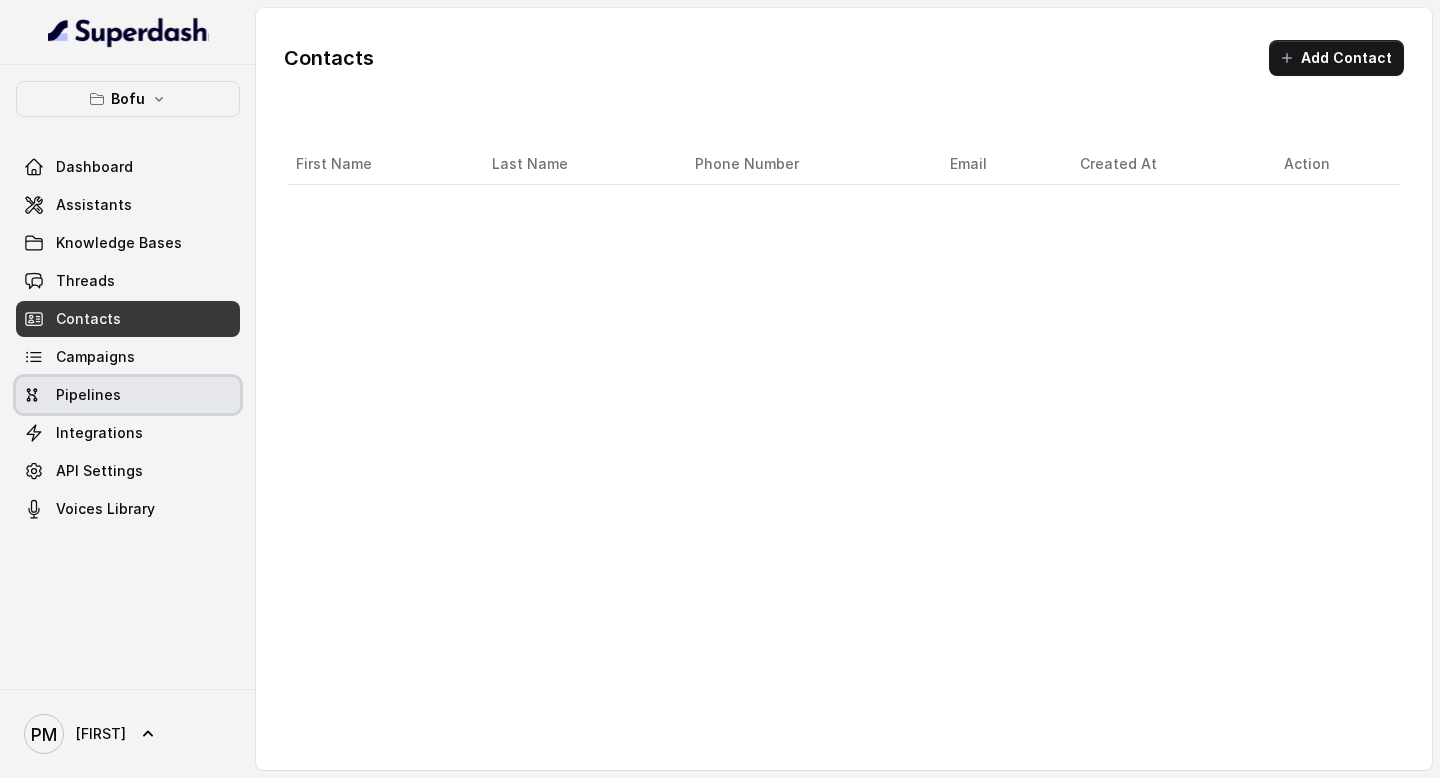 click on "Pipelines" at bounding box center [128, 395] 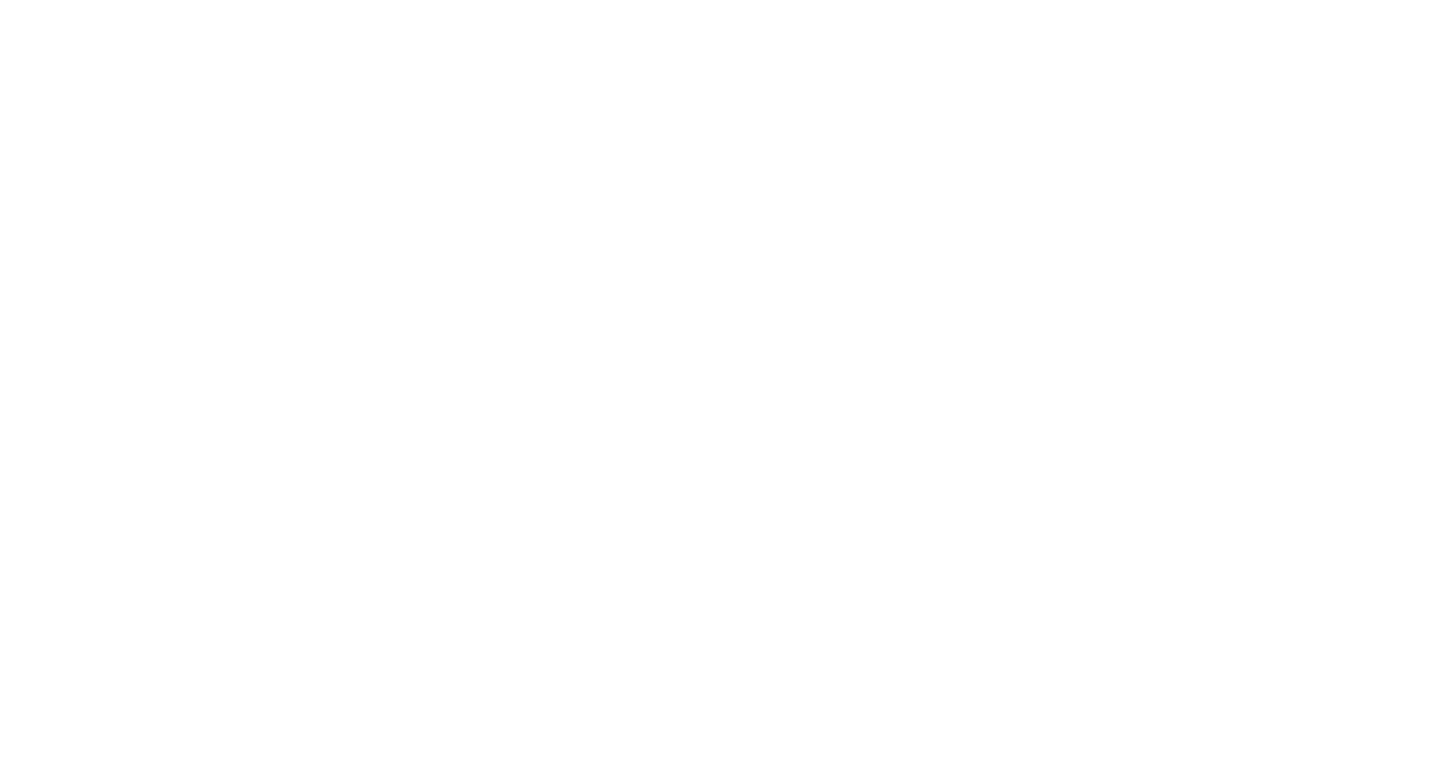 scroll, scrollTop: 0, scrollLeft: 0, axis: both 